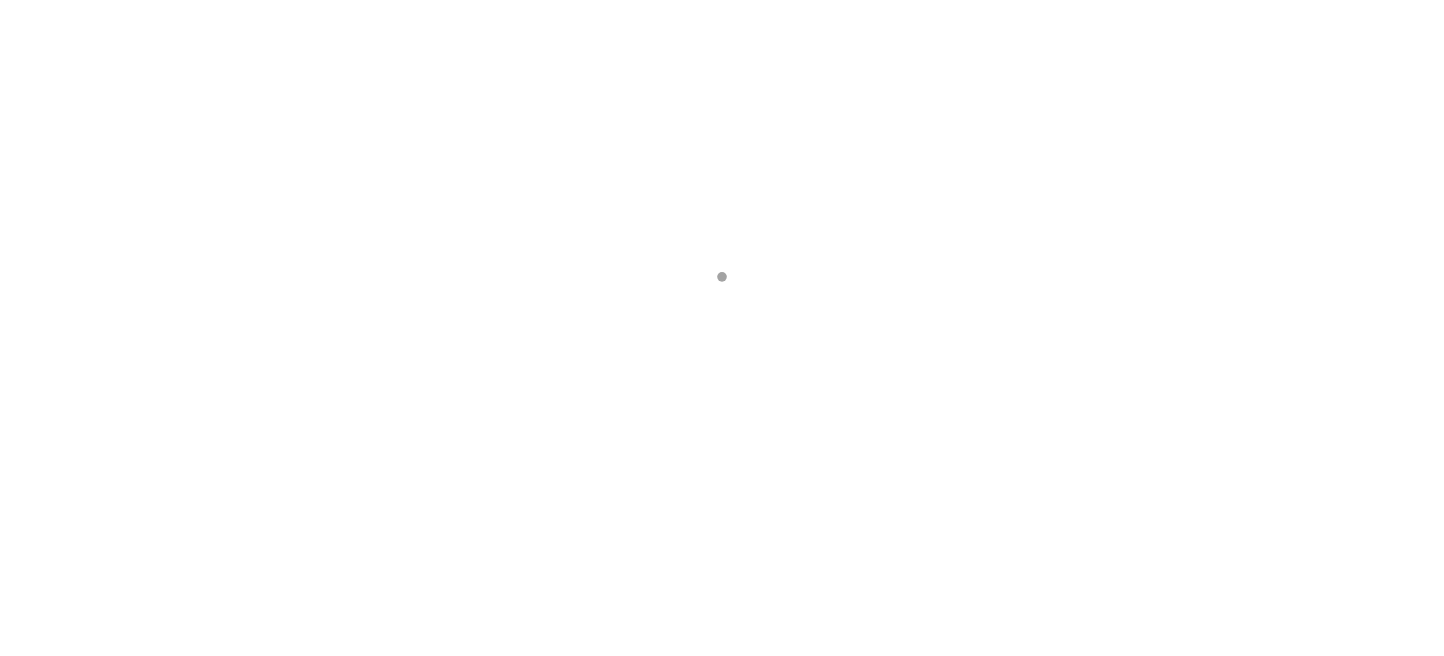 scroll, scrollTop: 0, scrollLeft: 0, axis: both 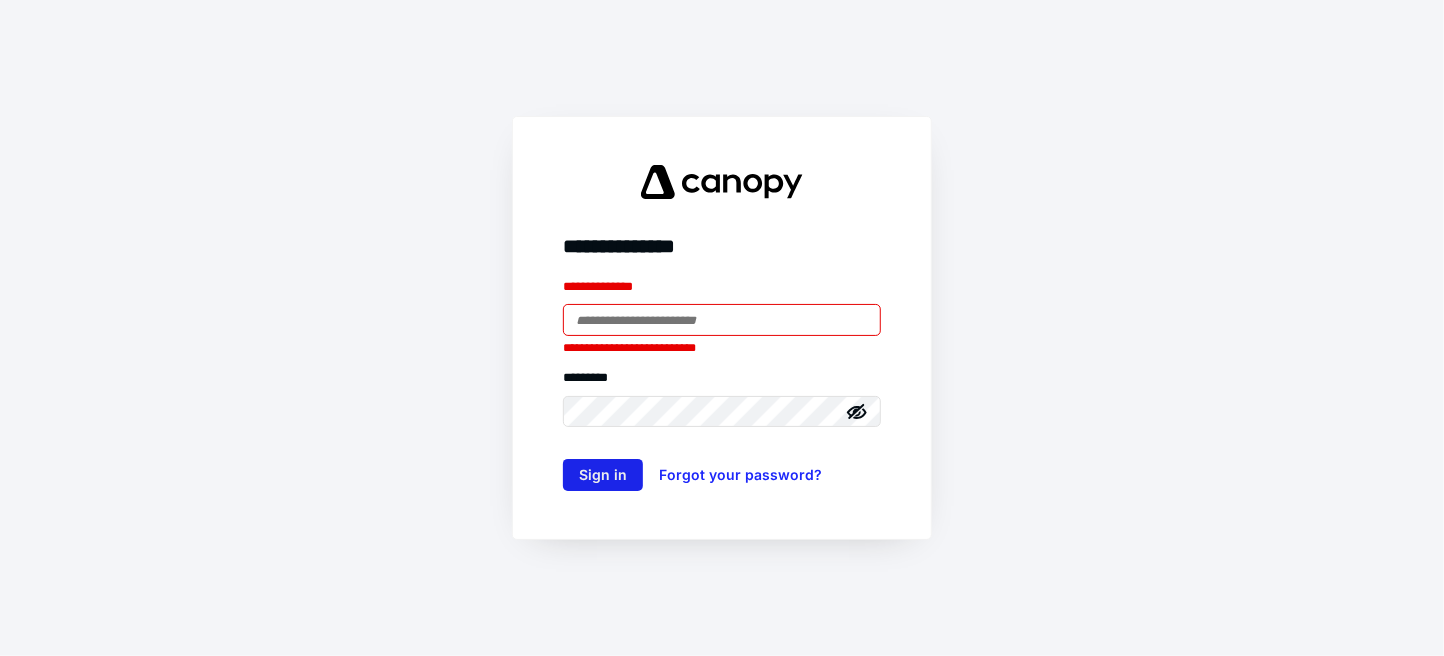 type on "**********" 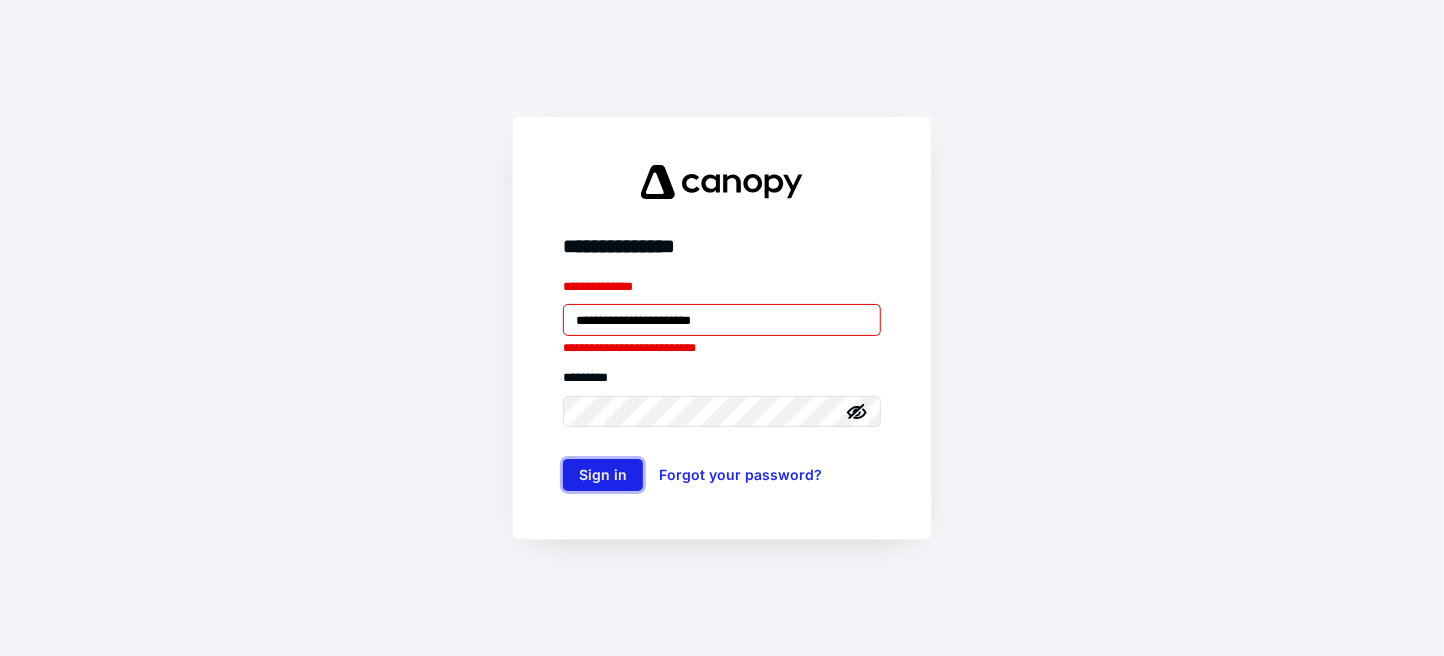click on "Sign in" at bounding box center (603, 475) 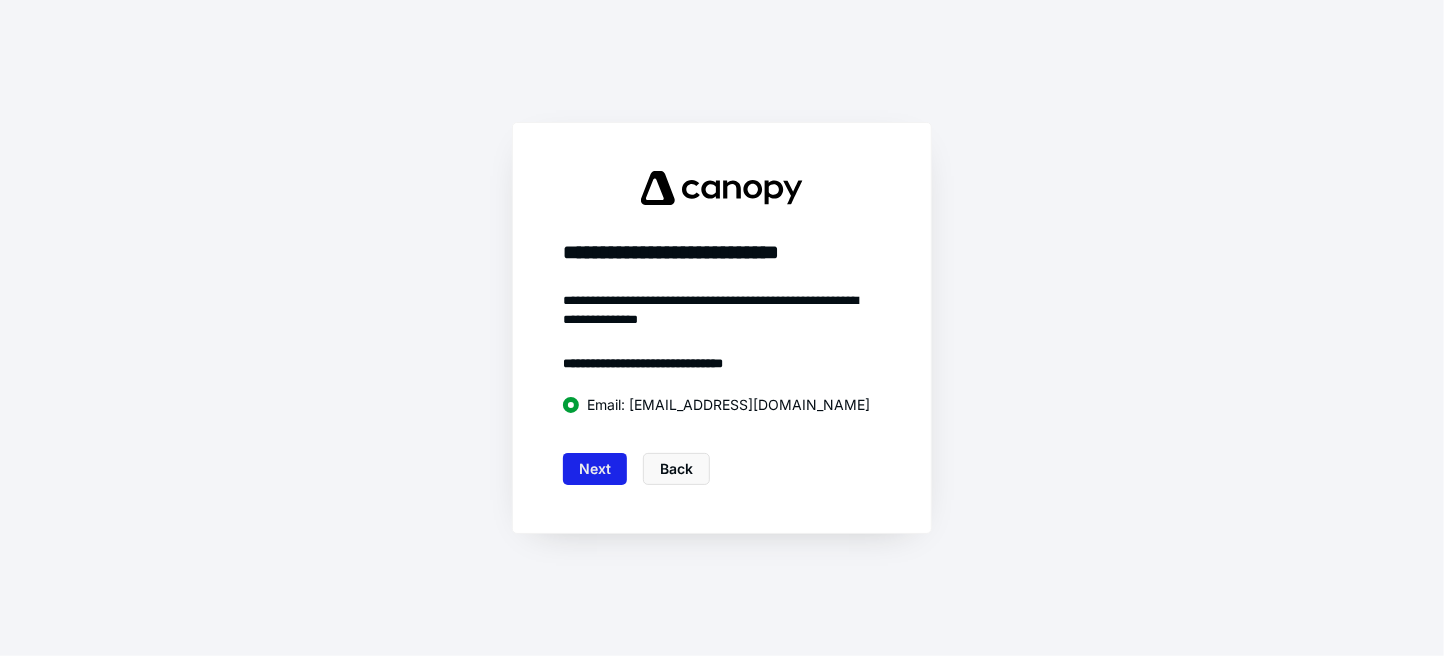 click on "Next" at bounding box center [595, 469] 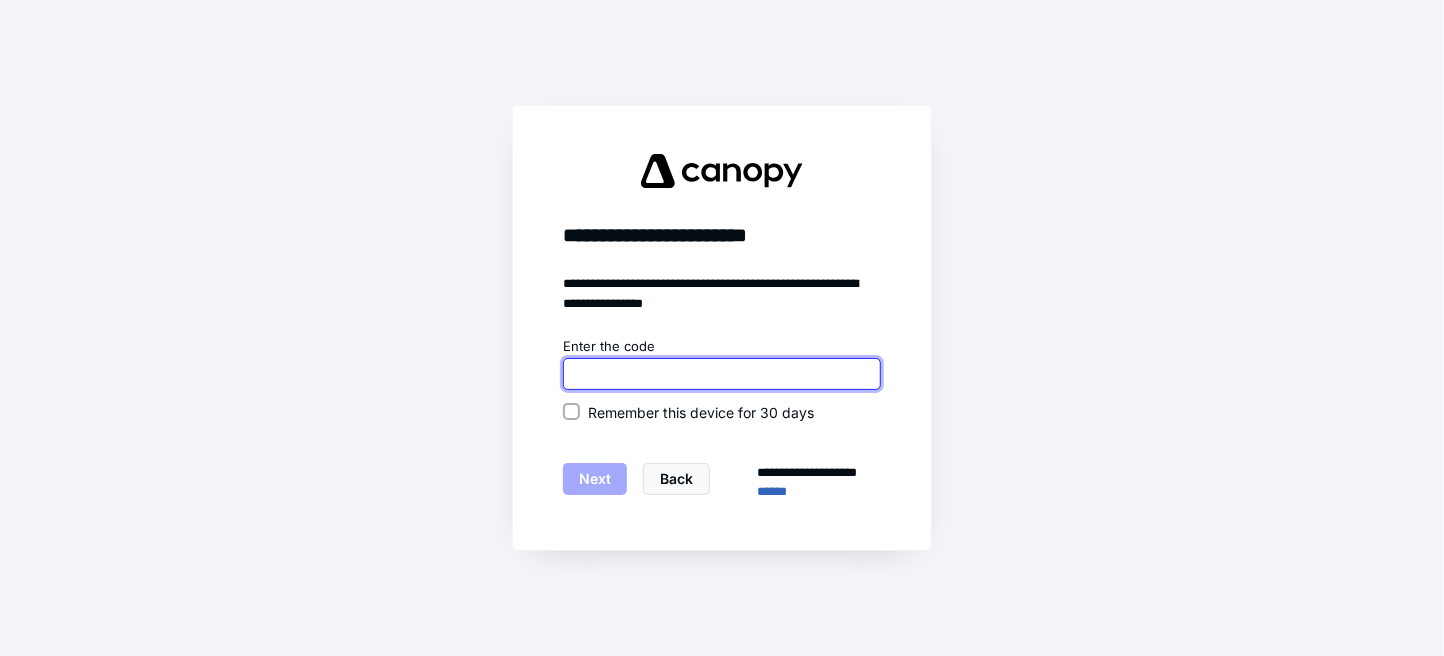 click at bounding box center [722, 374] 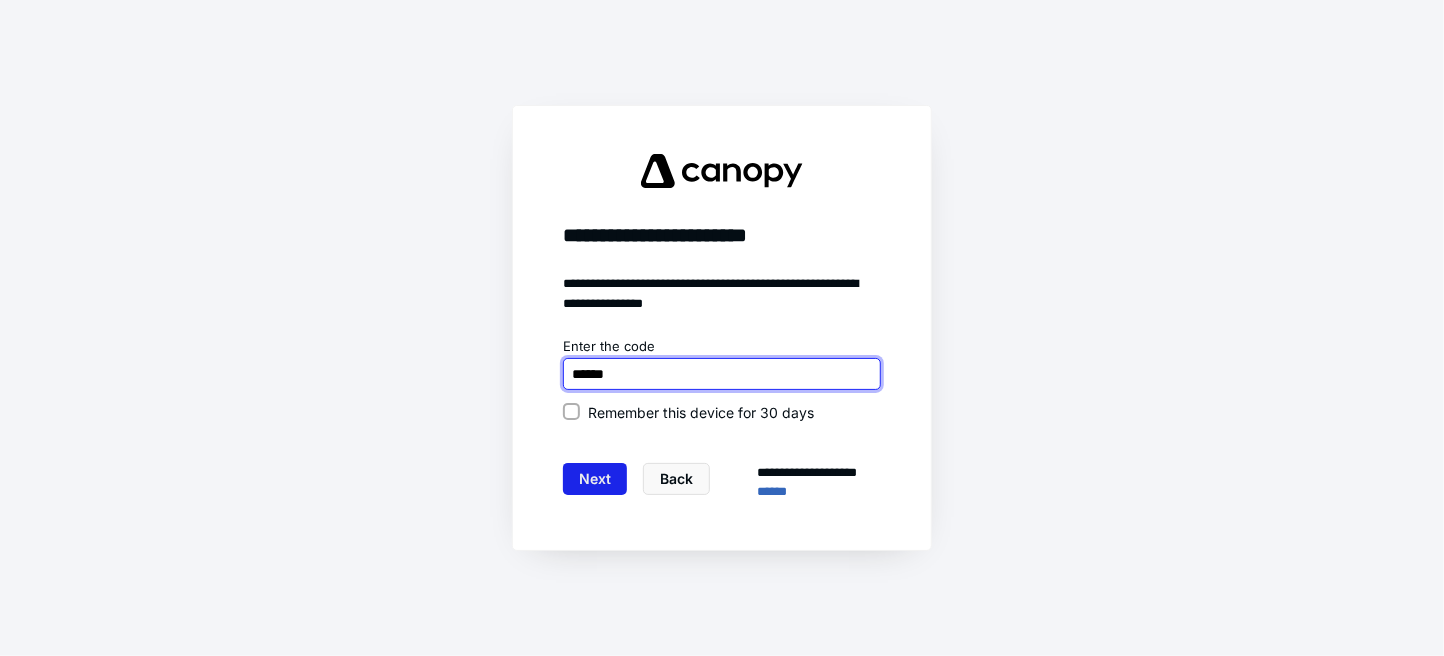type on "******" 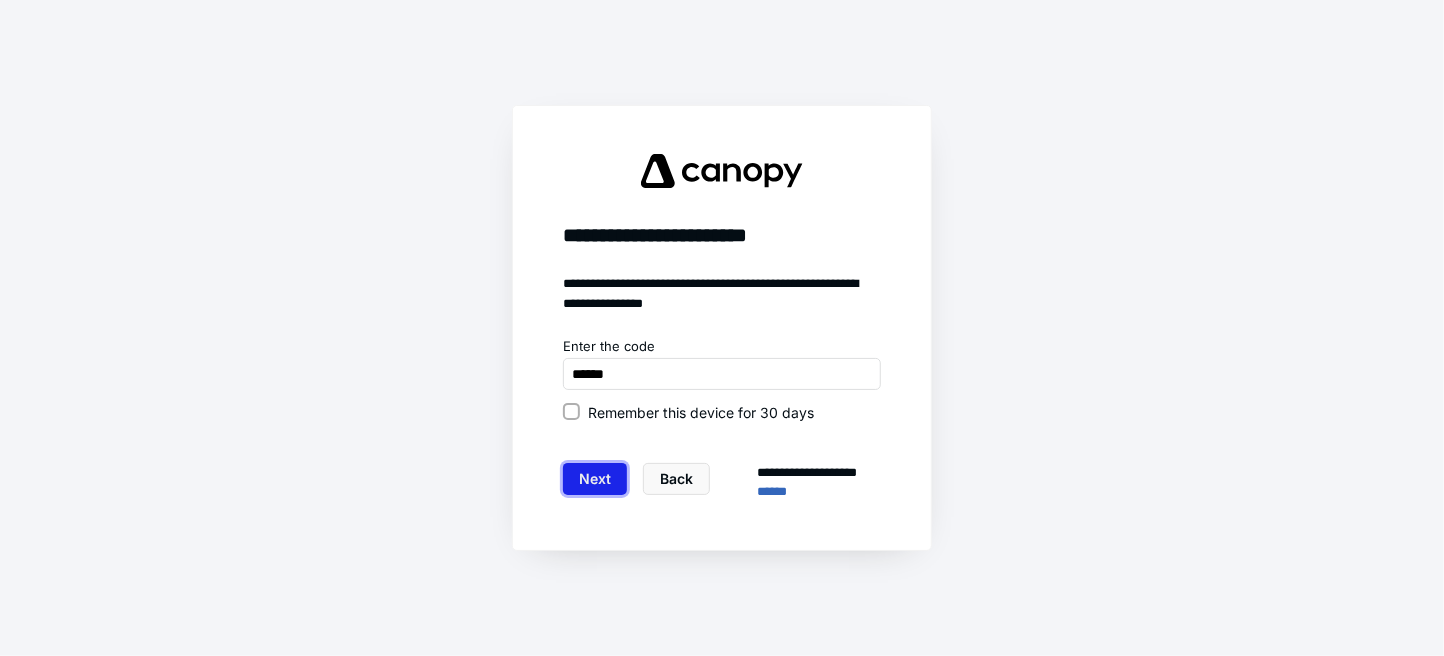 click on "Next" at bounding box center (595, 479) 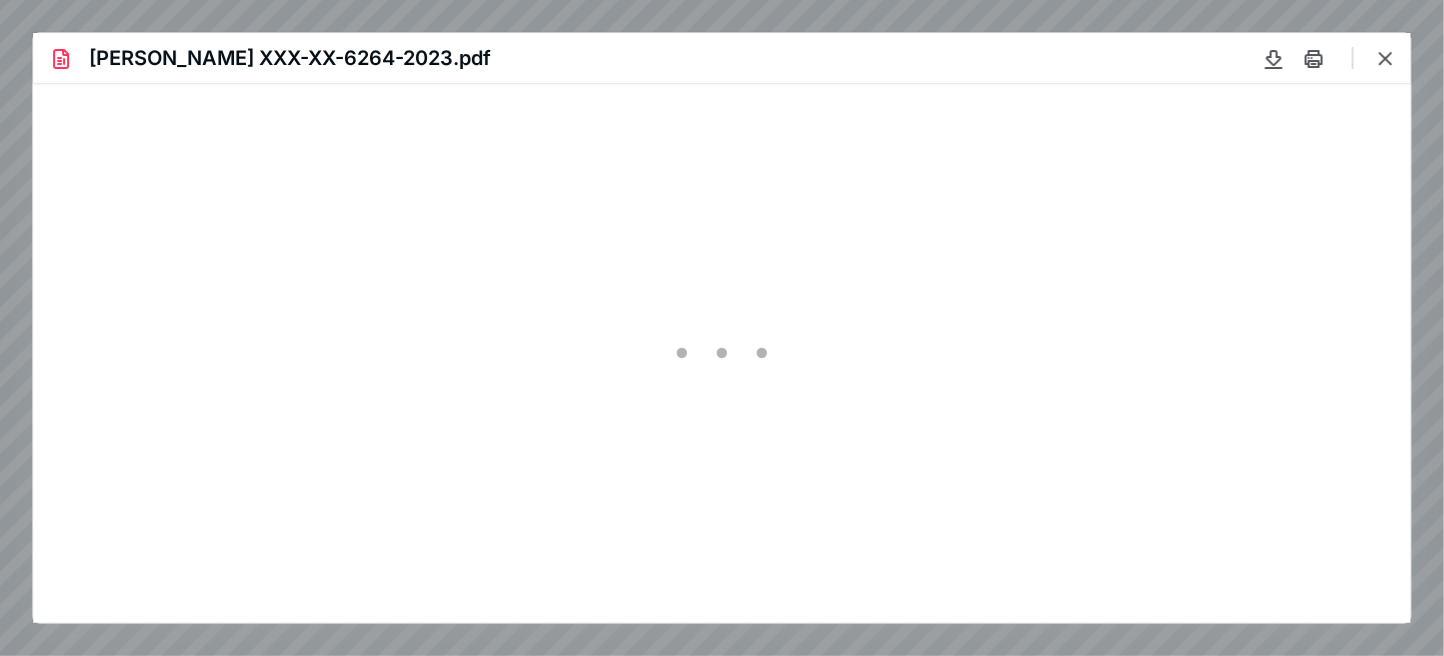 scroll, scrollTop: 0, scrollLeft: 0, axis: both 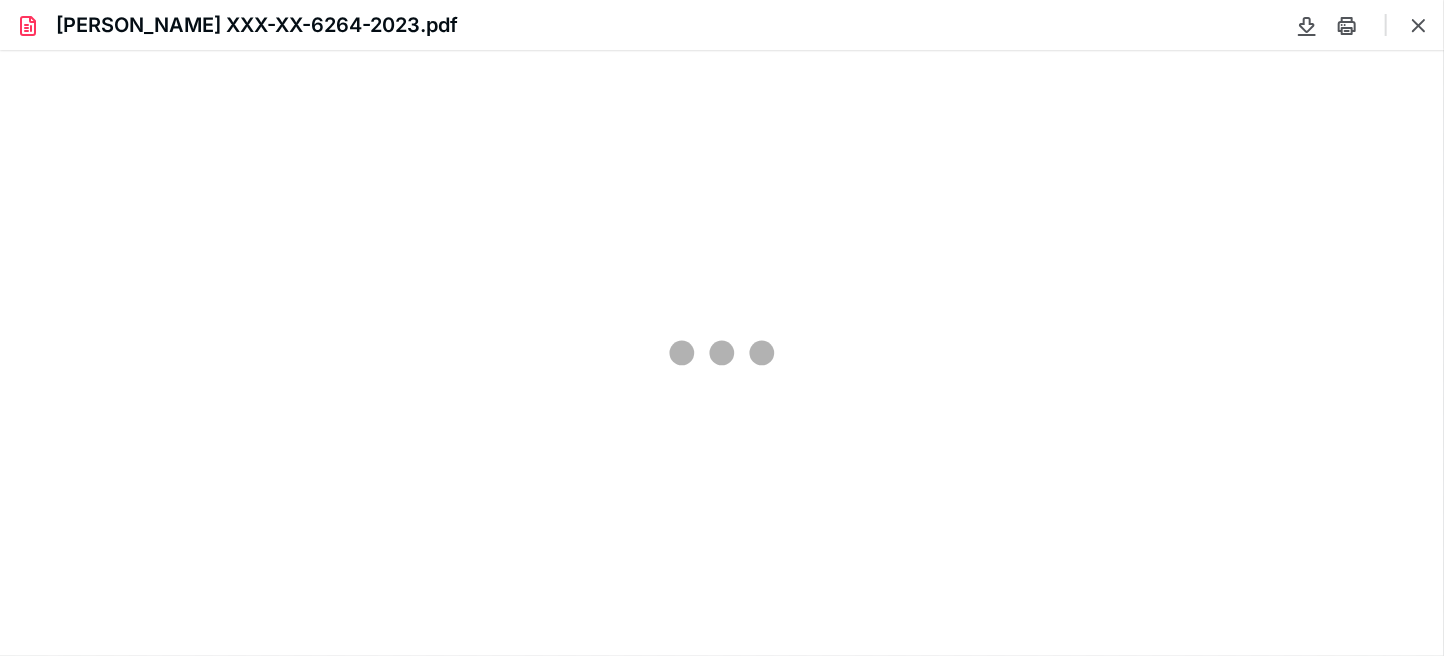 type on "72" 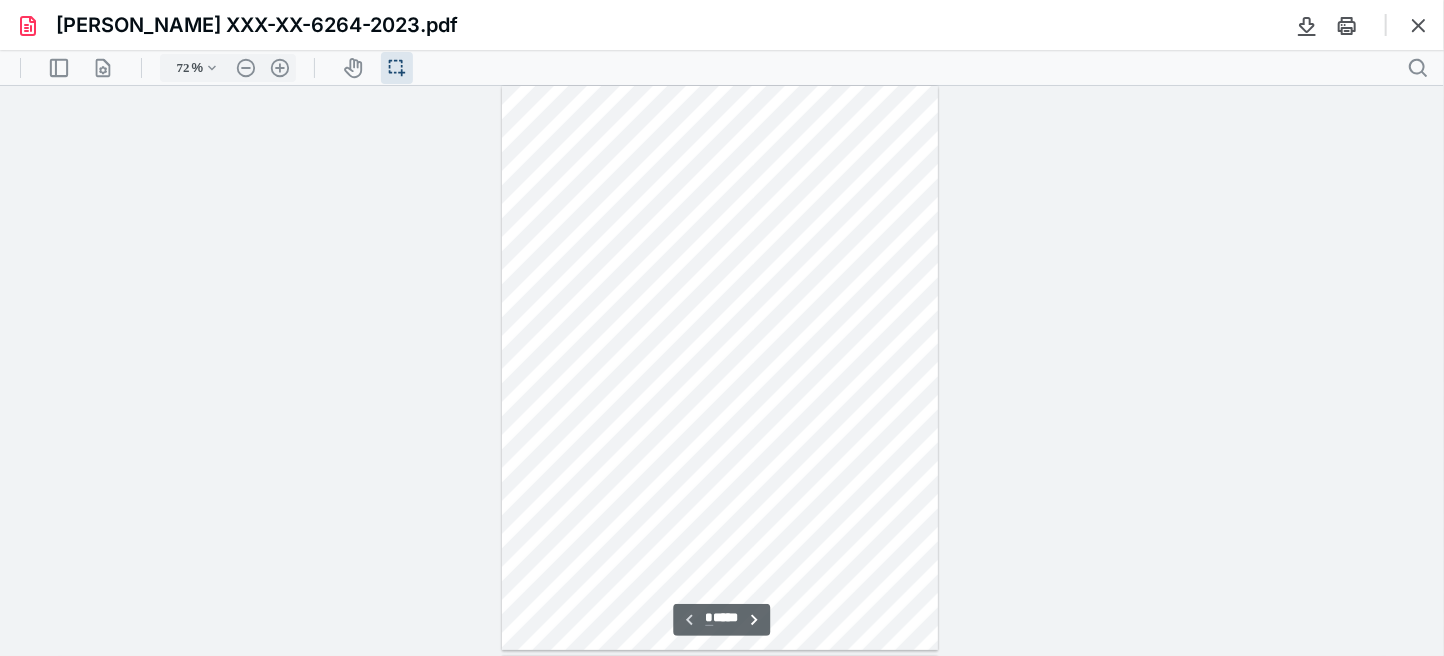 scroll, scrollTop: 0, scrollLeft: 0, axis: both 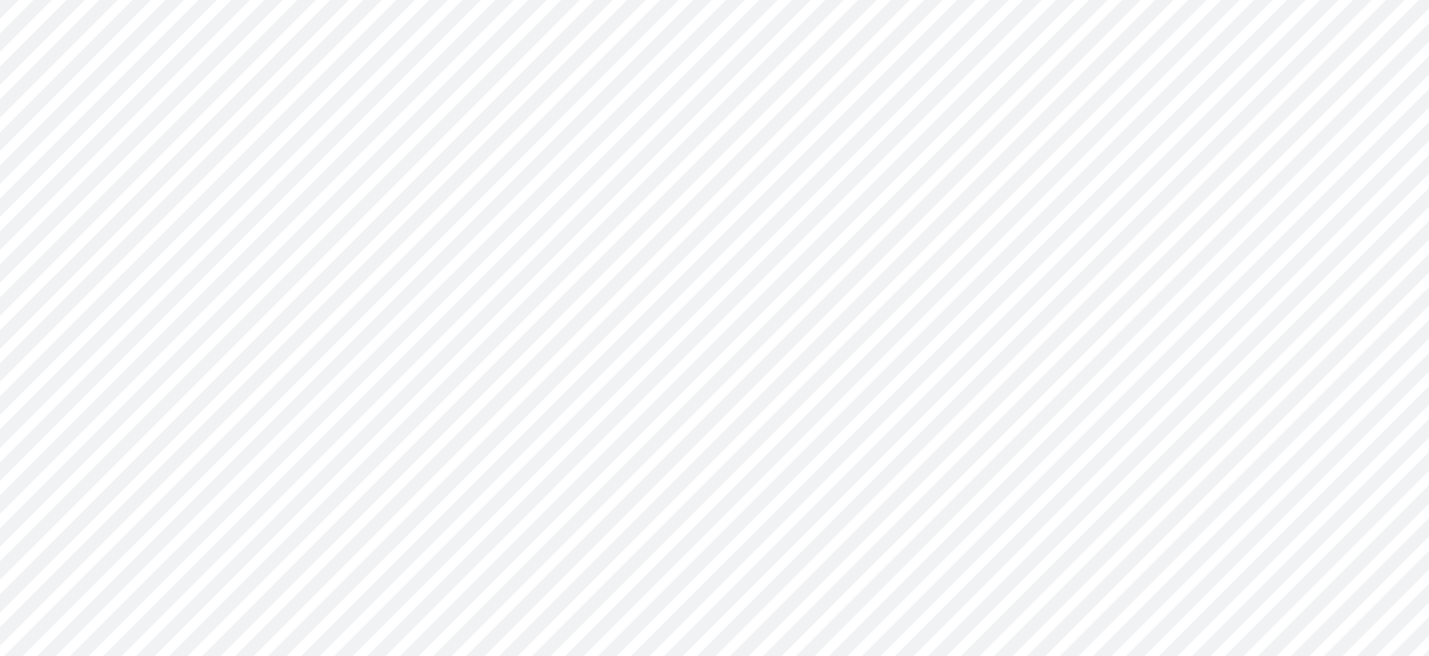 click on "**********" at bounding box center (714, 328) 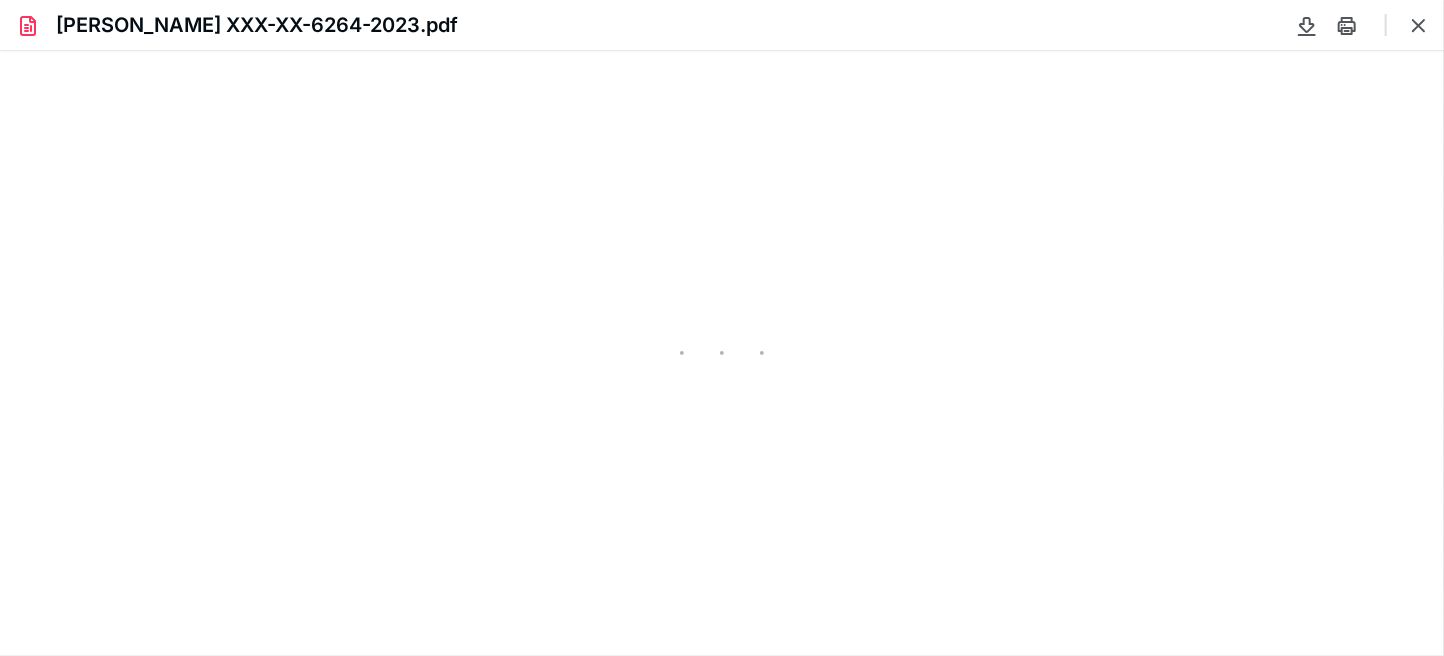 scroll, scrollTop: 0, scrollLeft: 0, axis: both 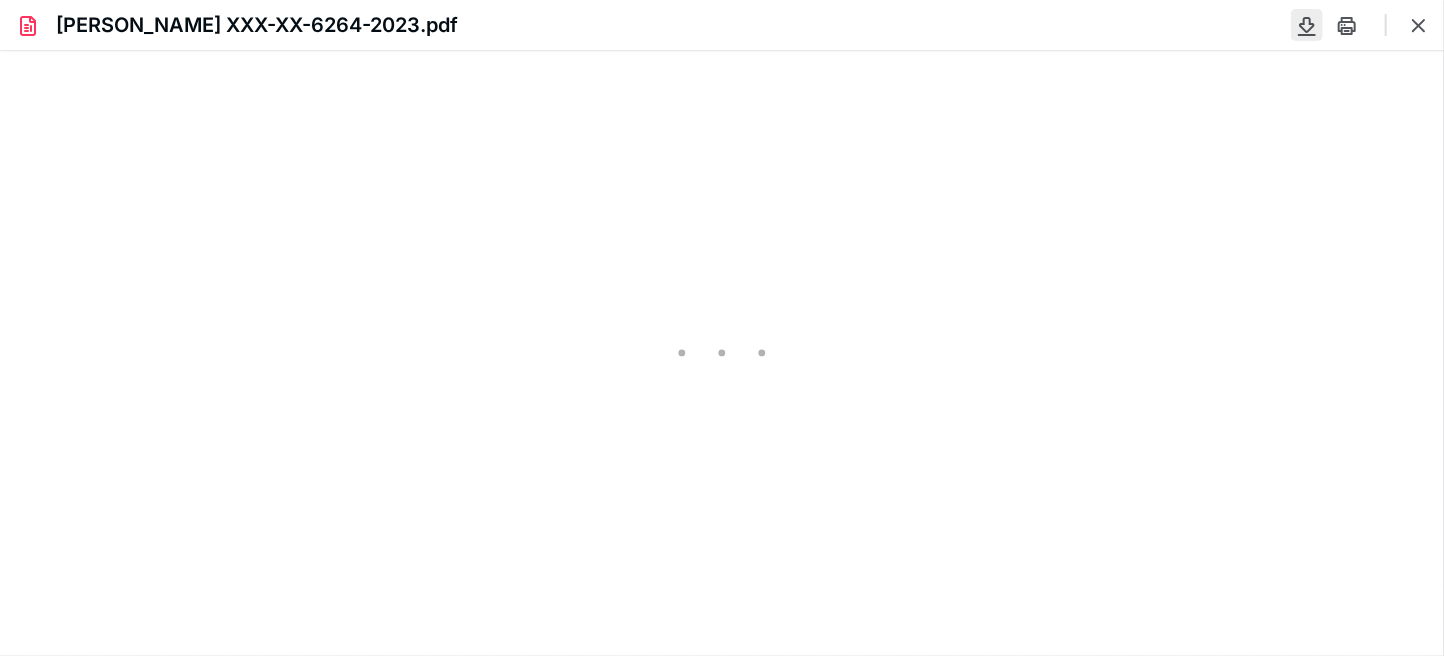 click at bounding box center [1307, 25] 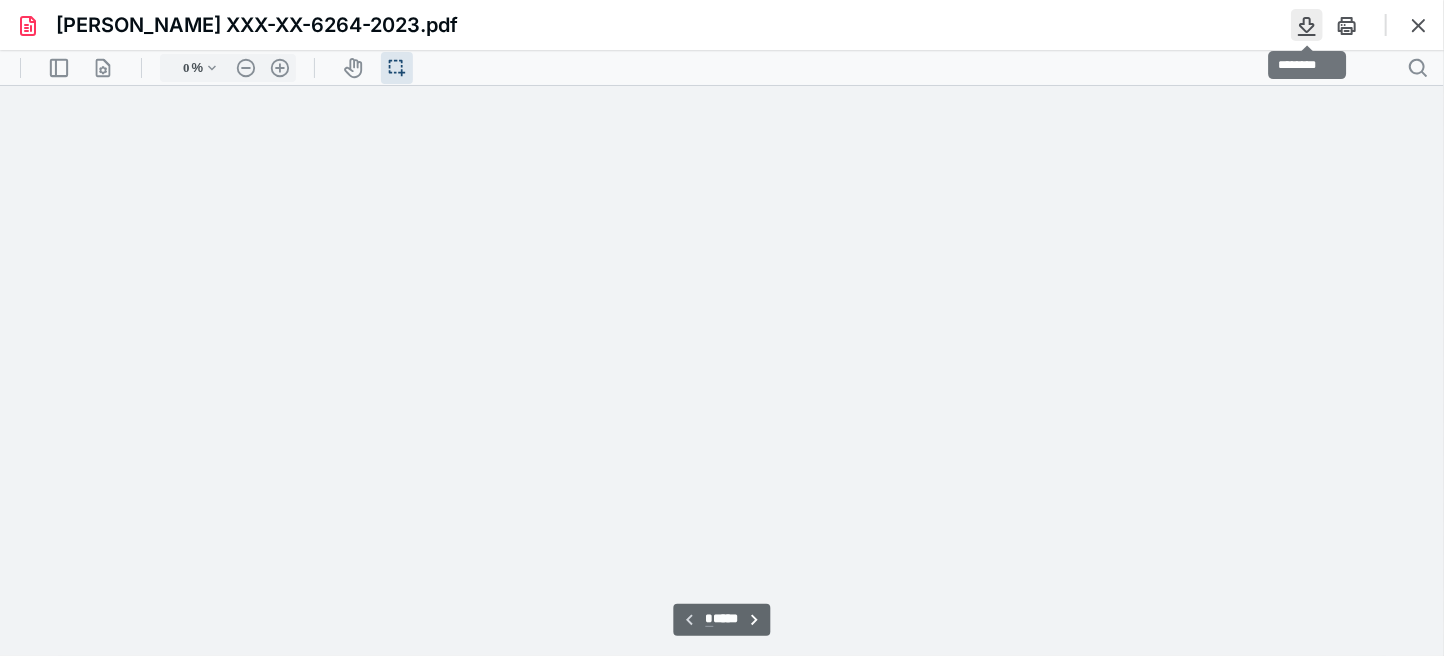 type on "72" 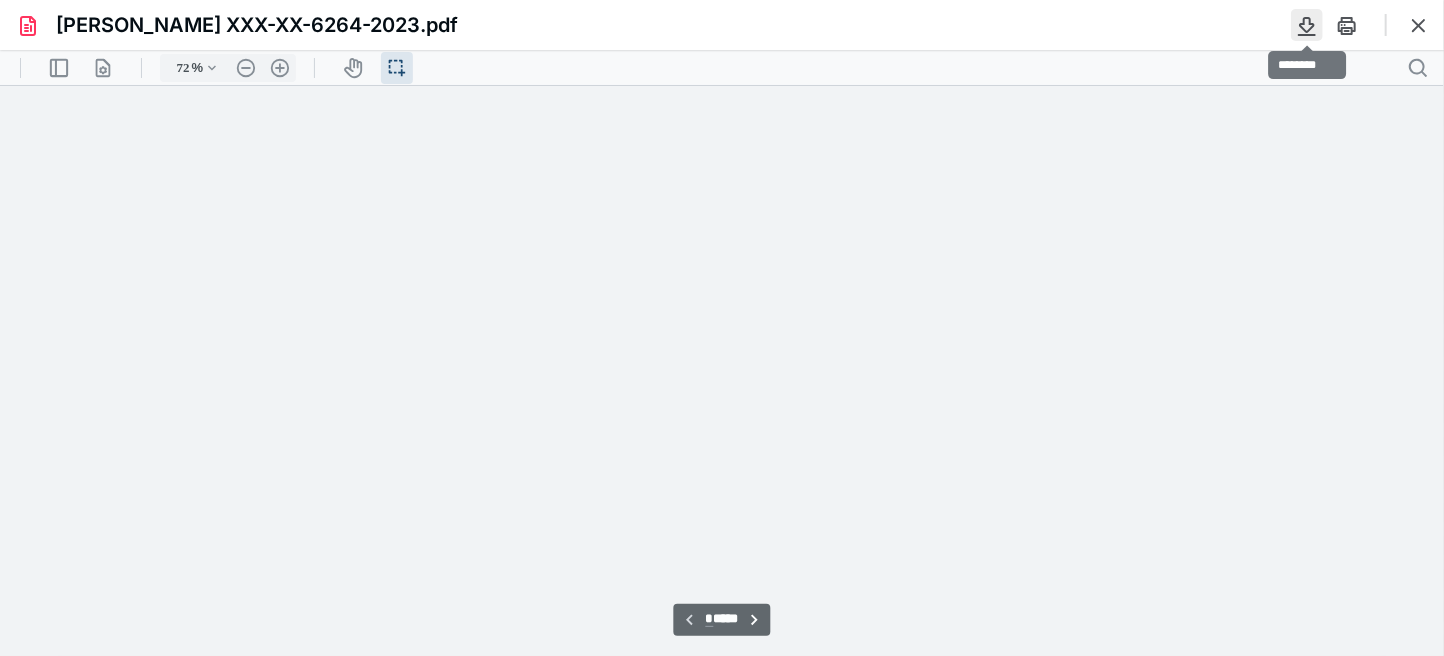 scroll, scrollTop: 39, scrollLeft: 0, axis: vertical 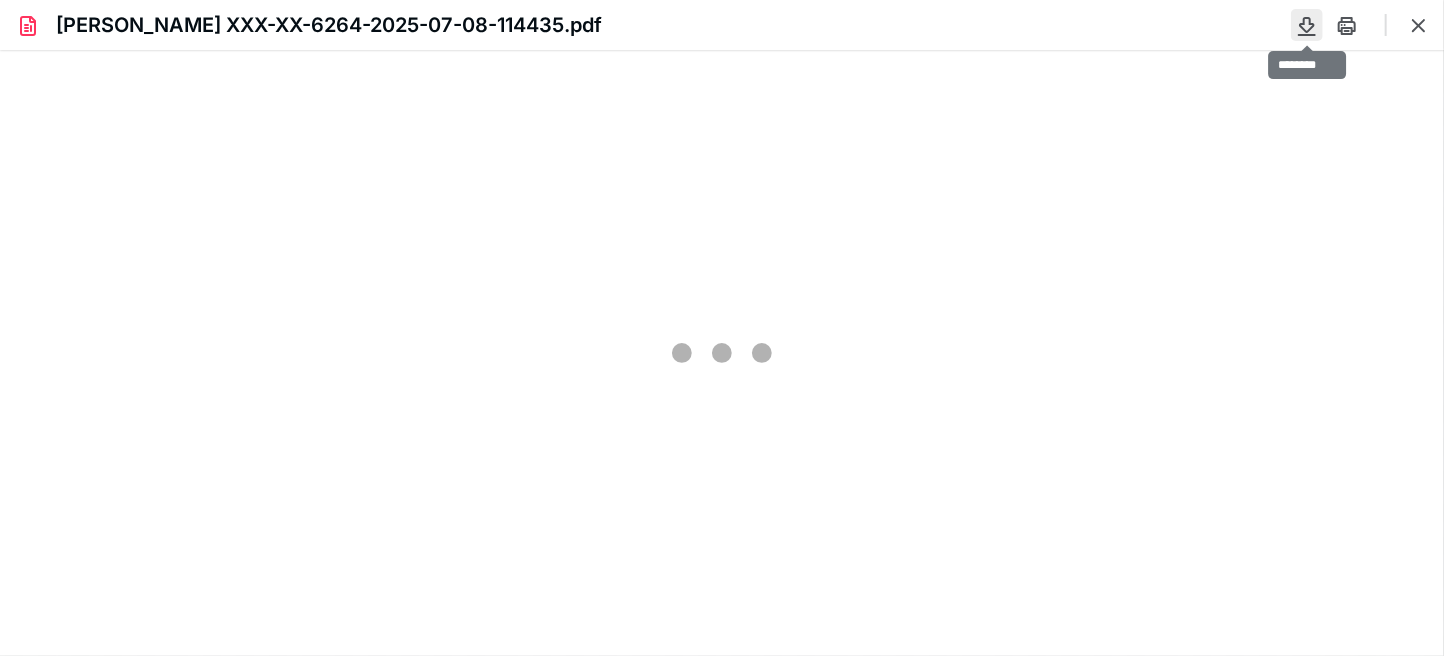 click at bounding box center (1307, 25) 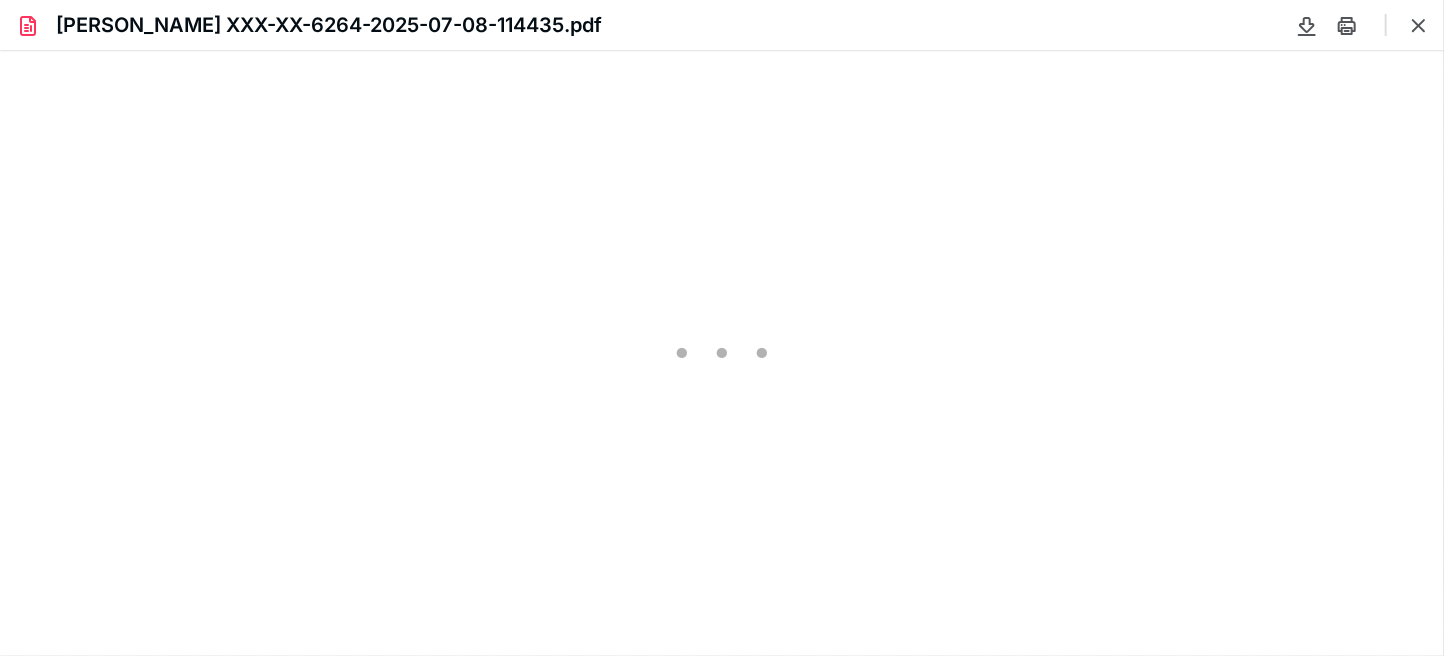 type on "72" 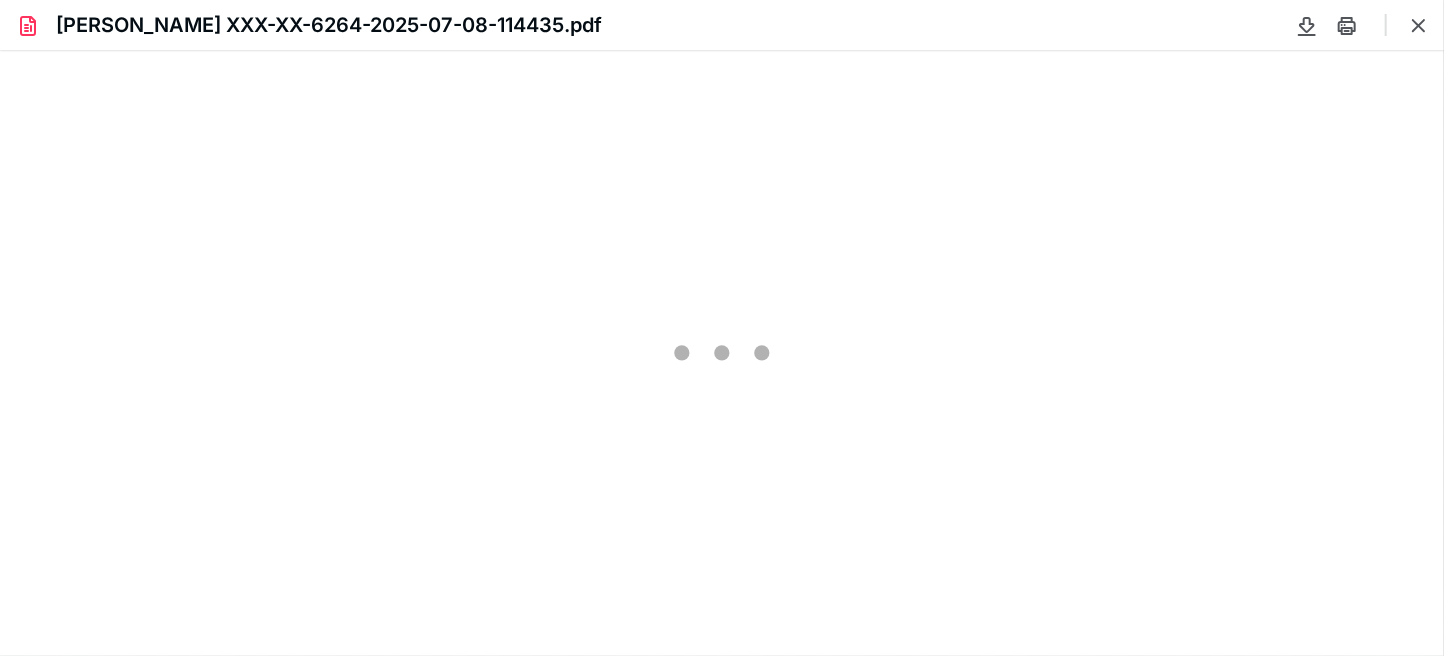 scroll, scrollTop: 39, scrollLeft: 0, axis: vertical 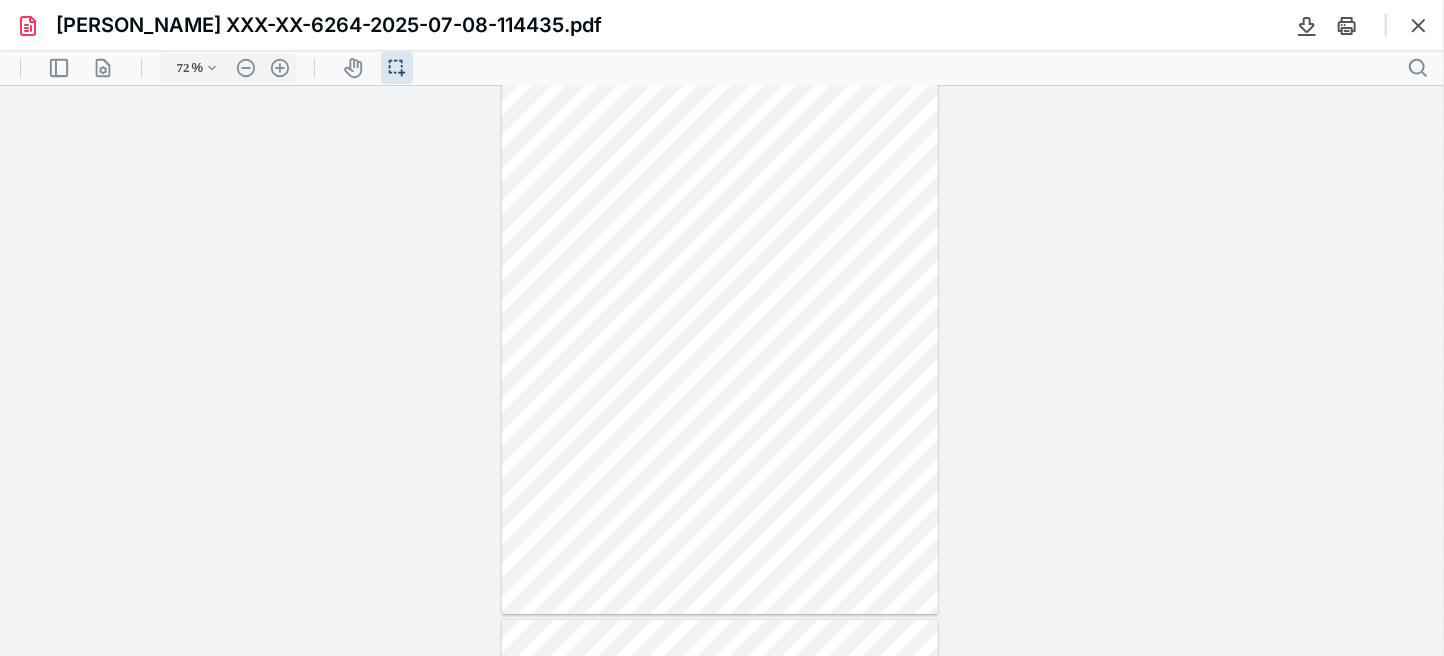 click at bounding box center [720, 331] 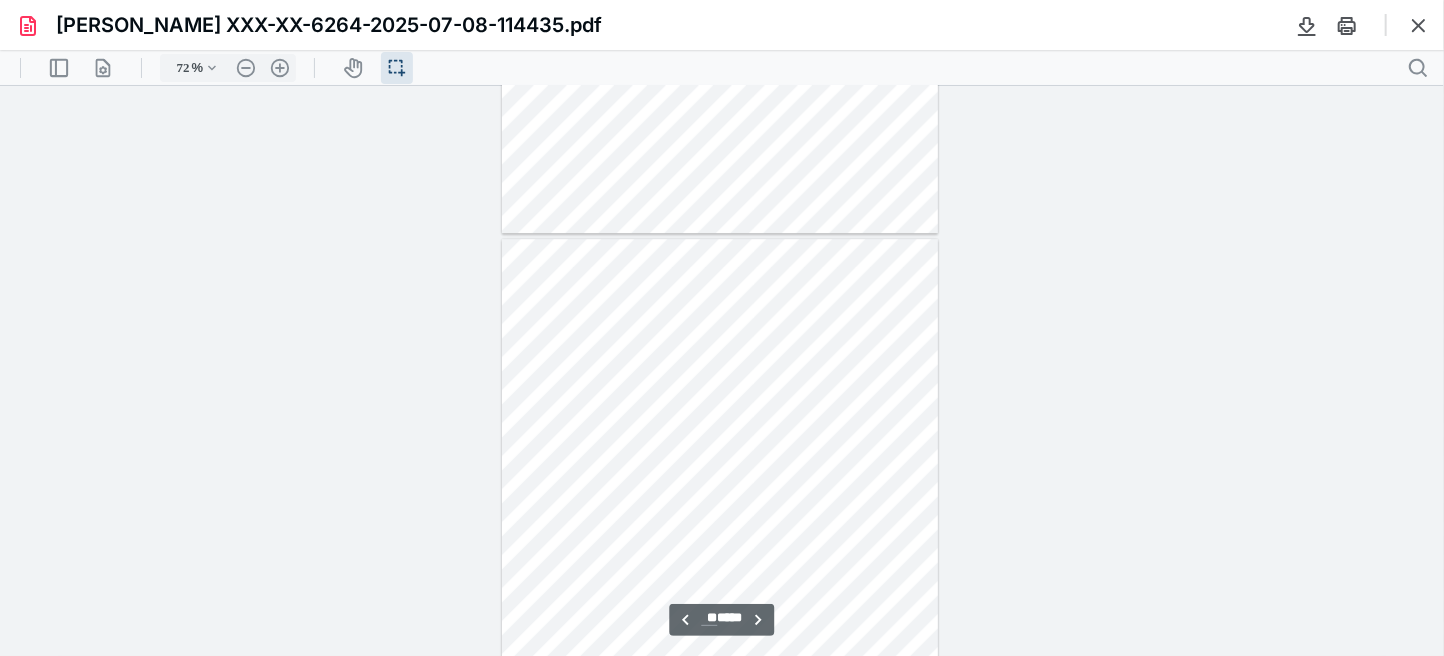 scroll, scrollTop: 11239, scrollLeft: 0, axis: vertical 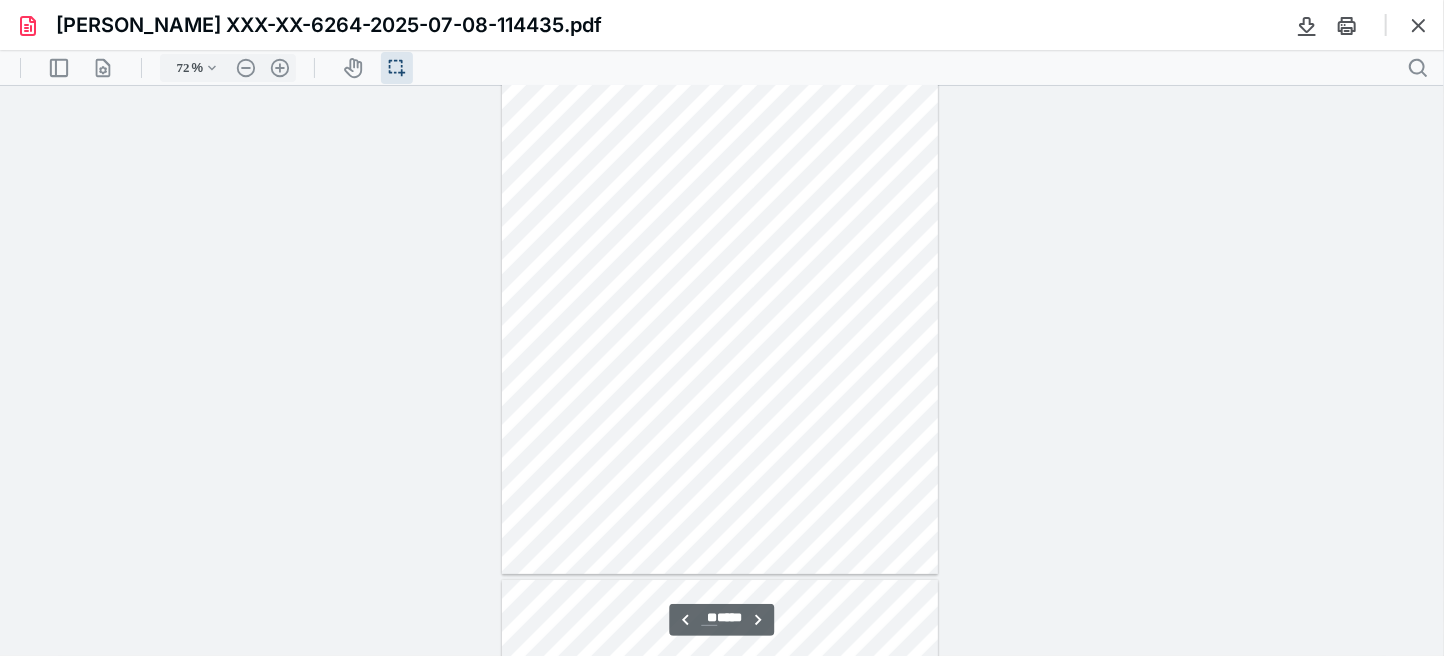 type on "**" 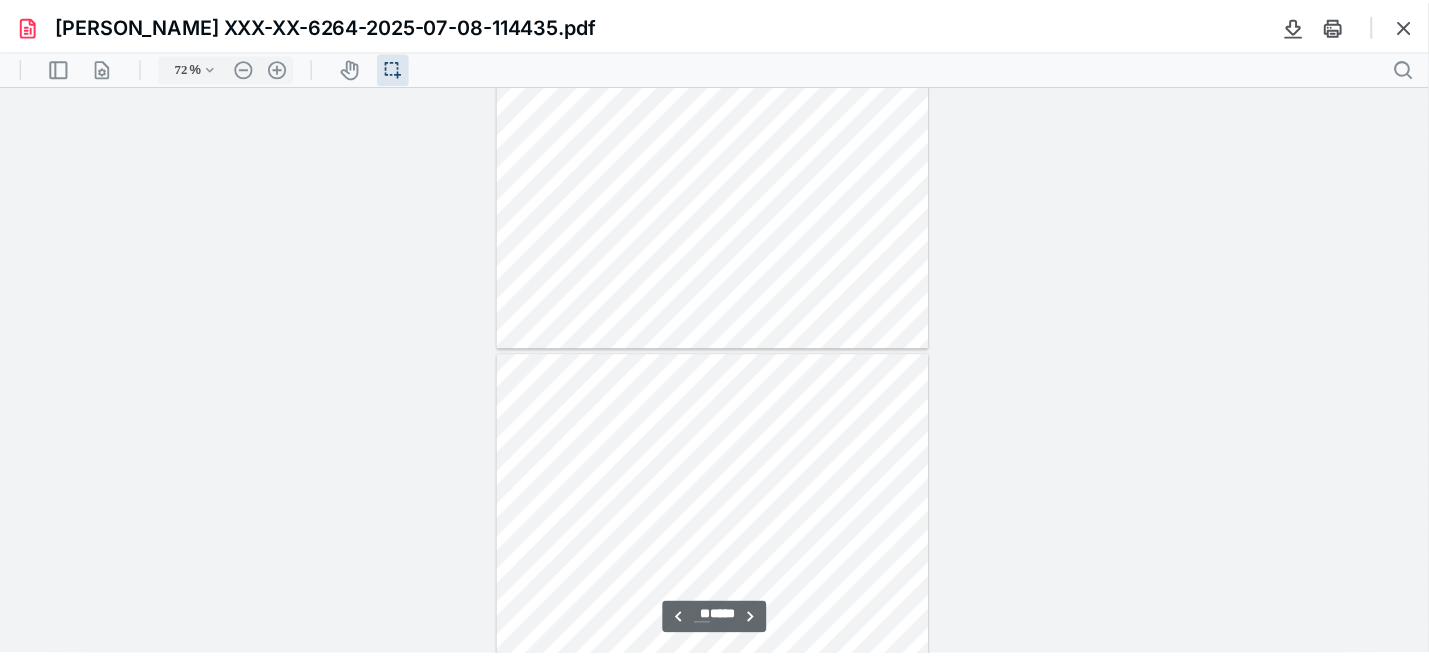 scroll, scrollTop: 16539, scrollLeft: 0, axis: vertical 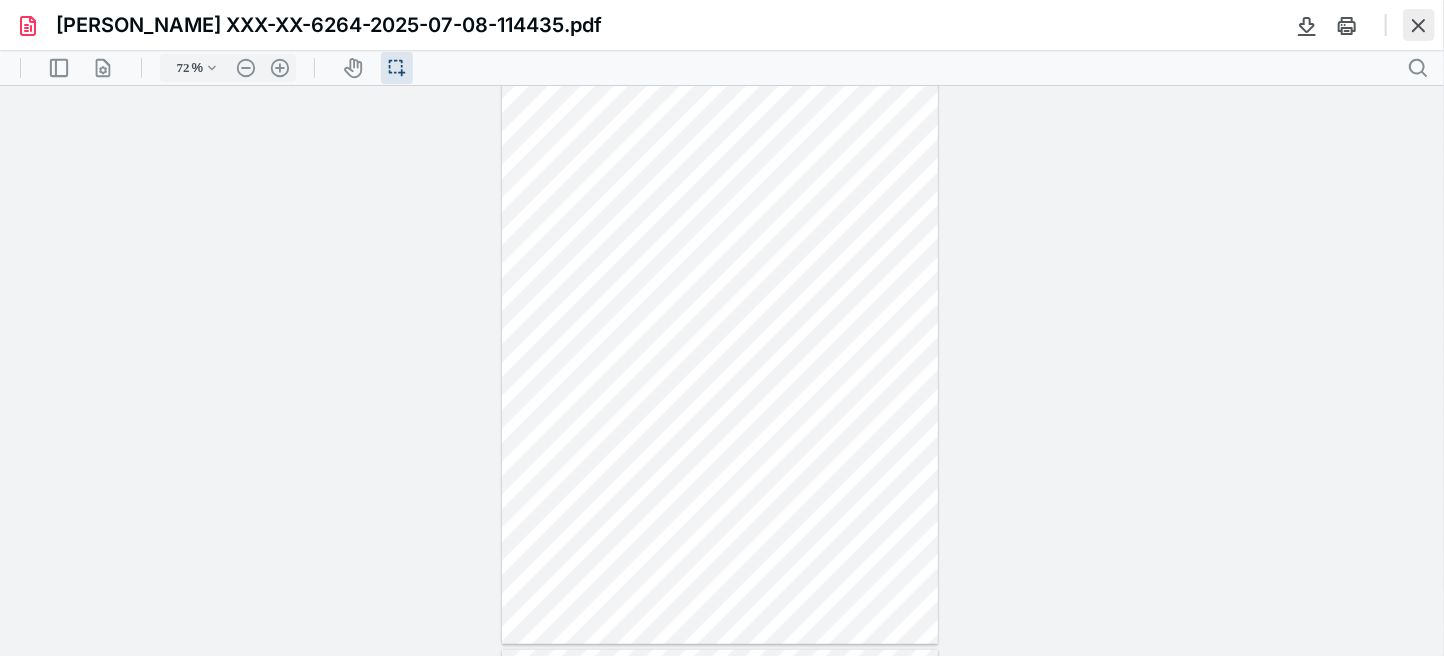 click at bounding box center [1419, 25] 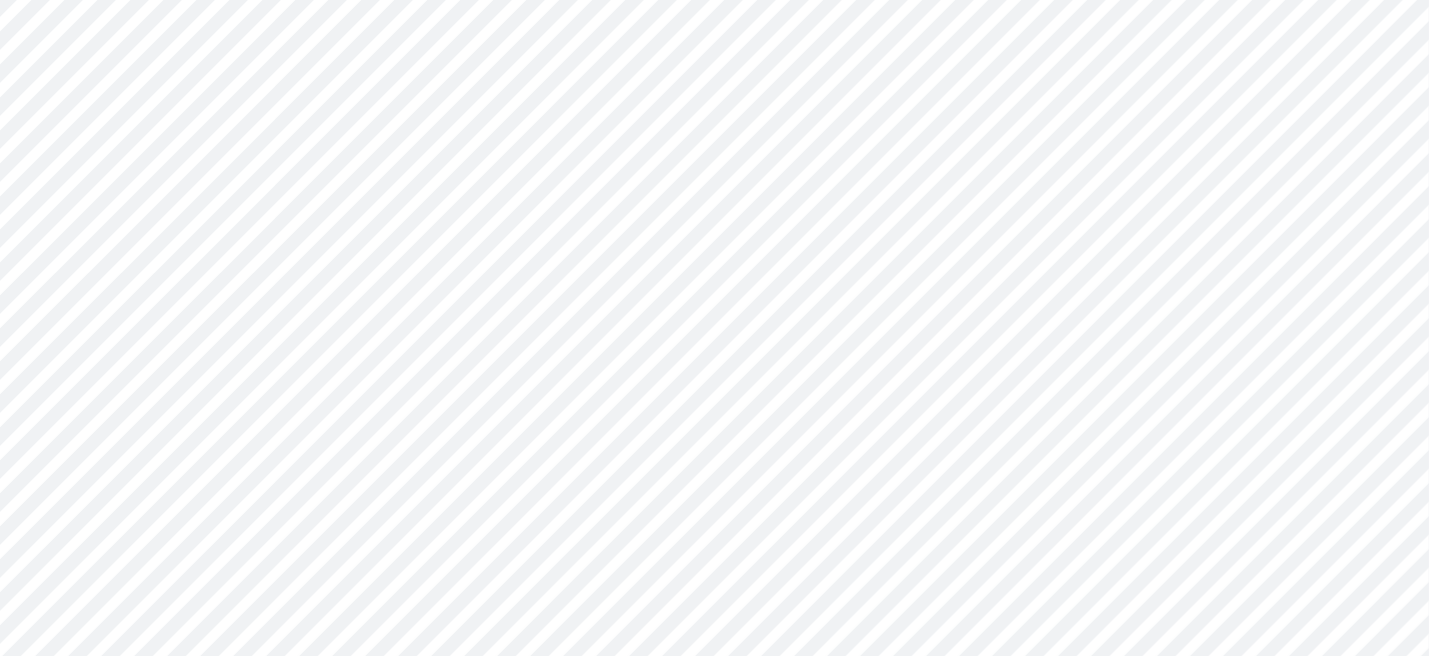 scroll, scrollTop: 0, scrollLeft: 0, axis: both 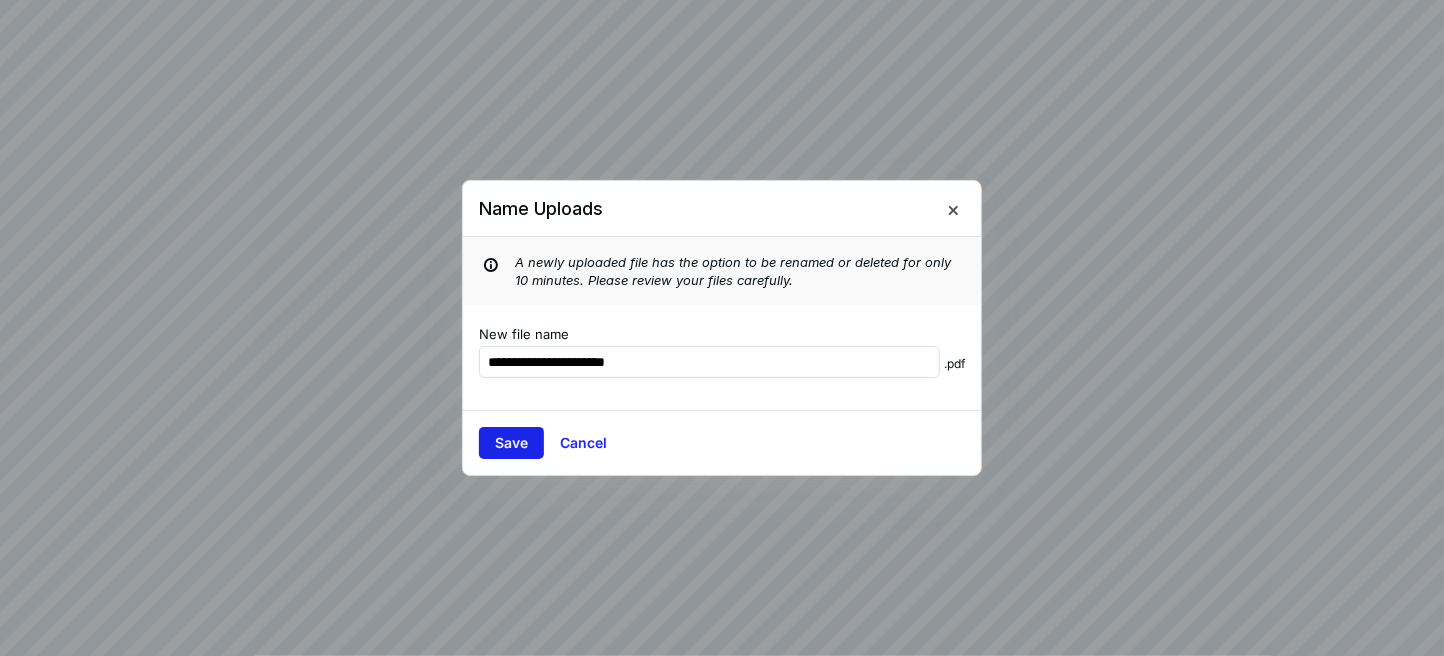 click on "Save" at bounding box center (511, 443) 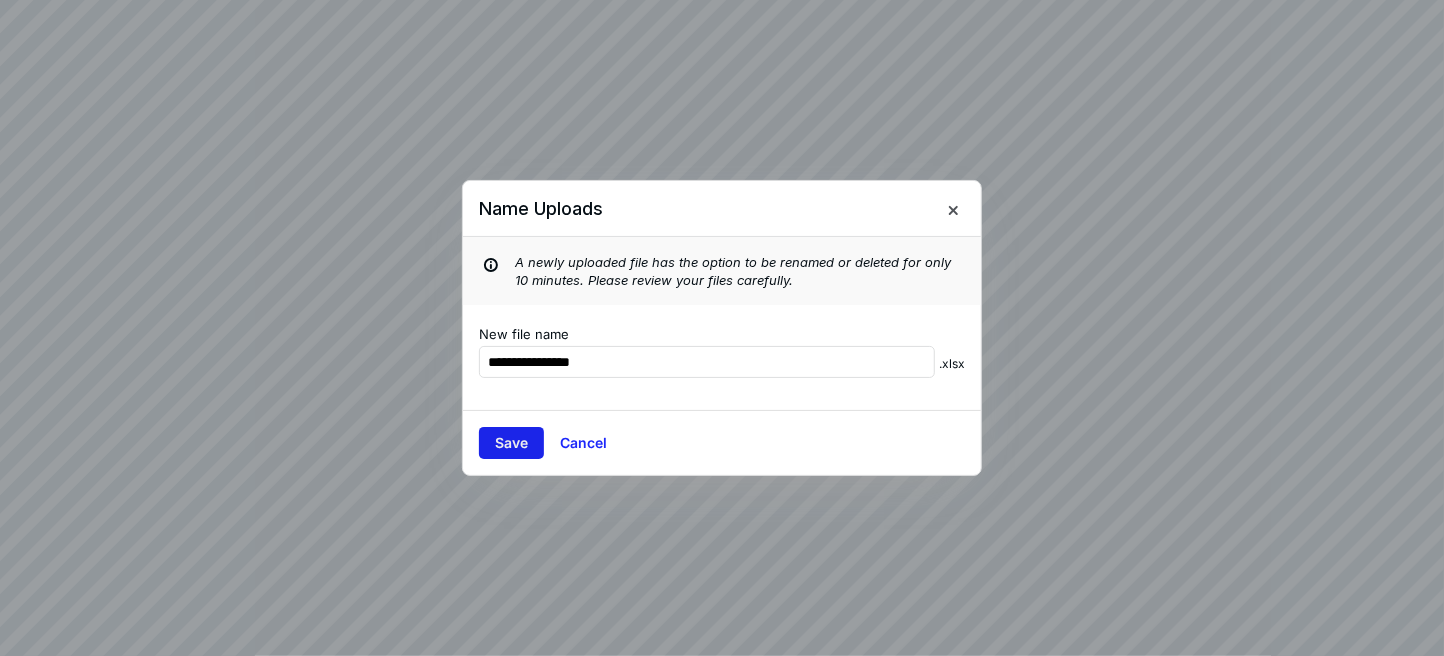 click on "Save" at bounding box center (511, 443) 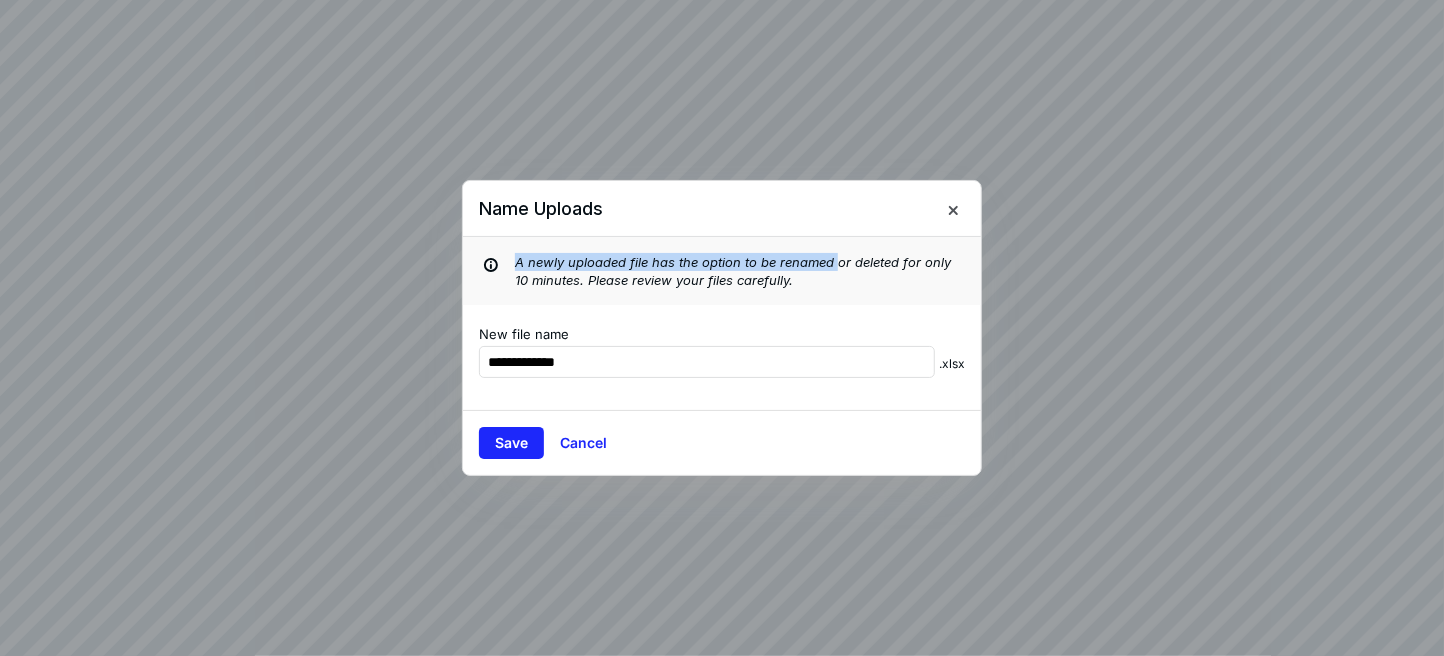 drag, startPoint x: 822, startPoint y: 205, endPoint x: 839, endPoint y: 238, distance: 37.12142 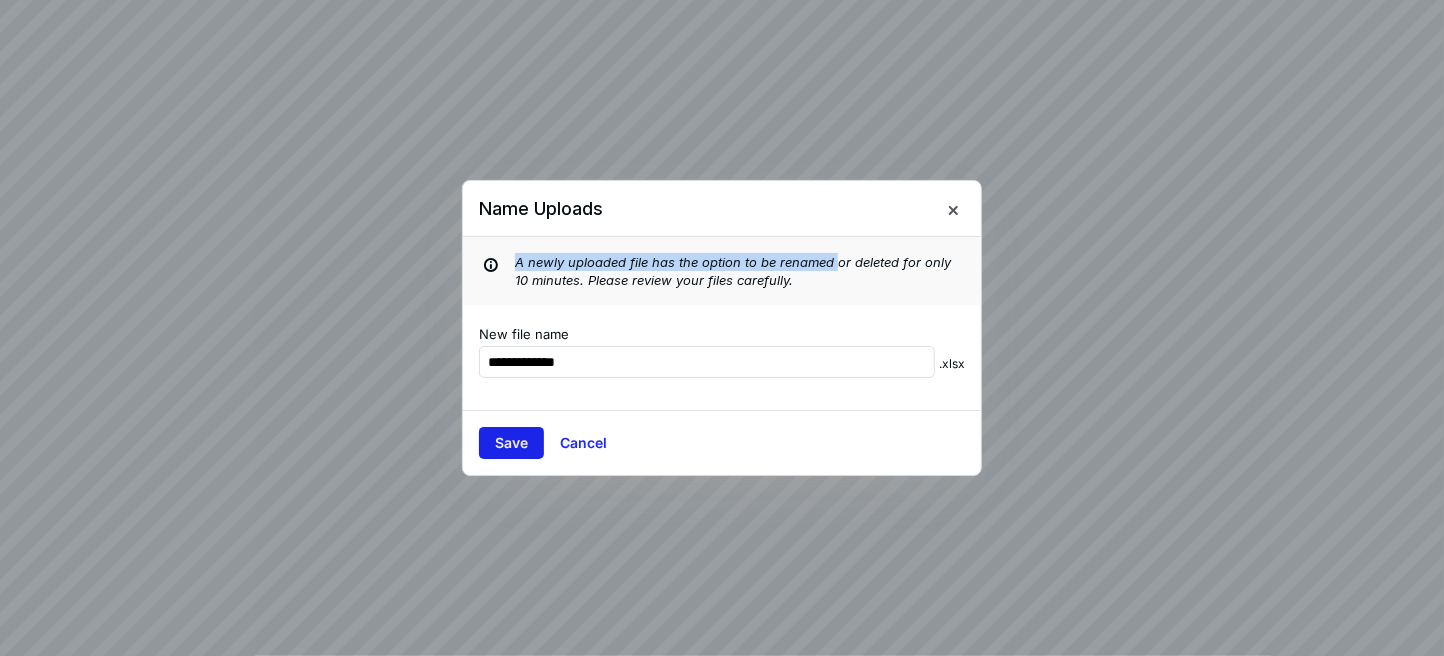 click on "Save" at bounding box center (511, 443) 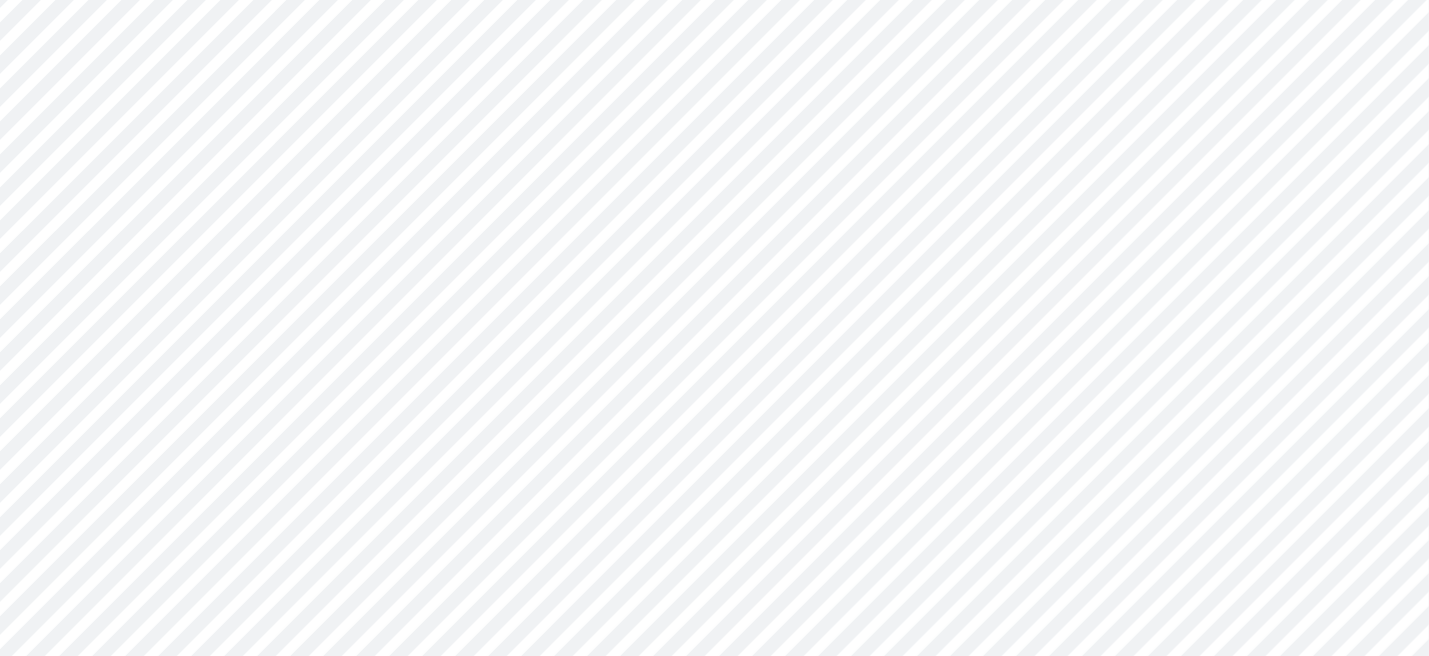 scroll, scrollTop: 0, scrollLeft: 0, axis: both 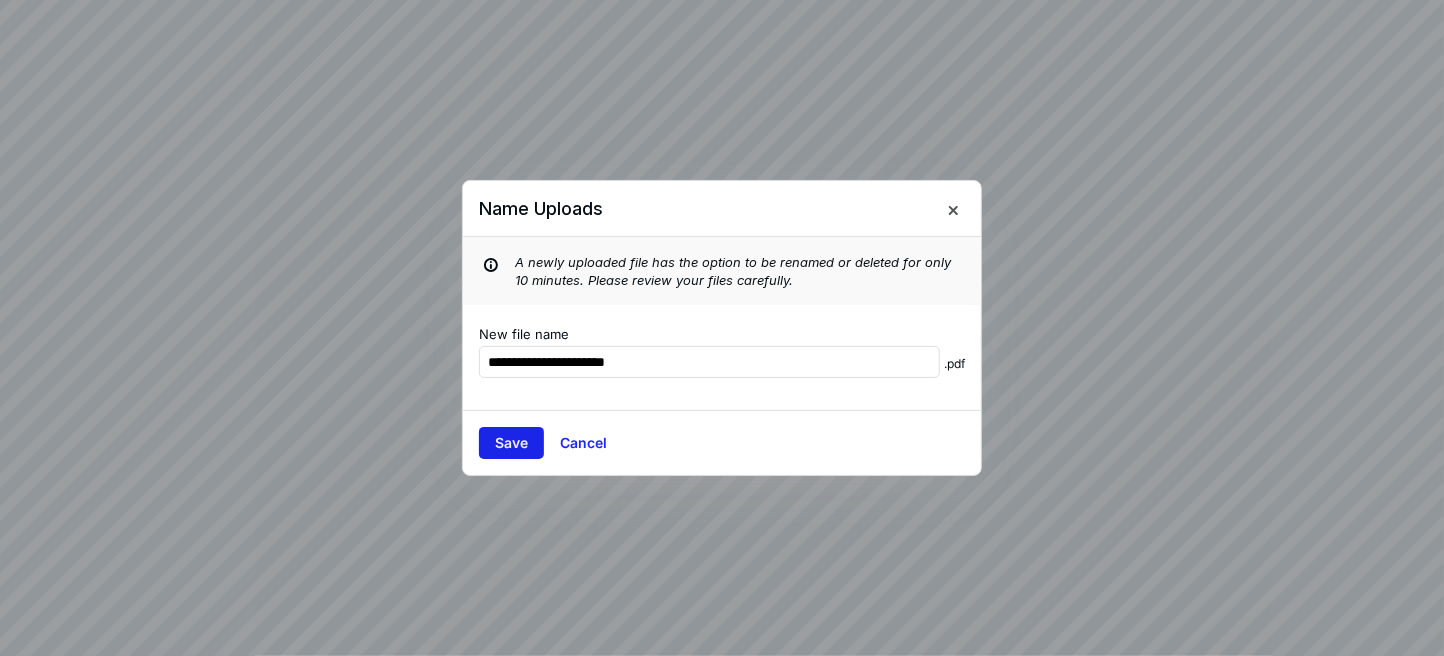 click on "Save" at bounding box center [511, 443] 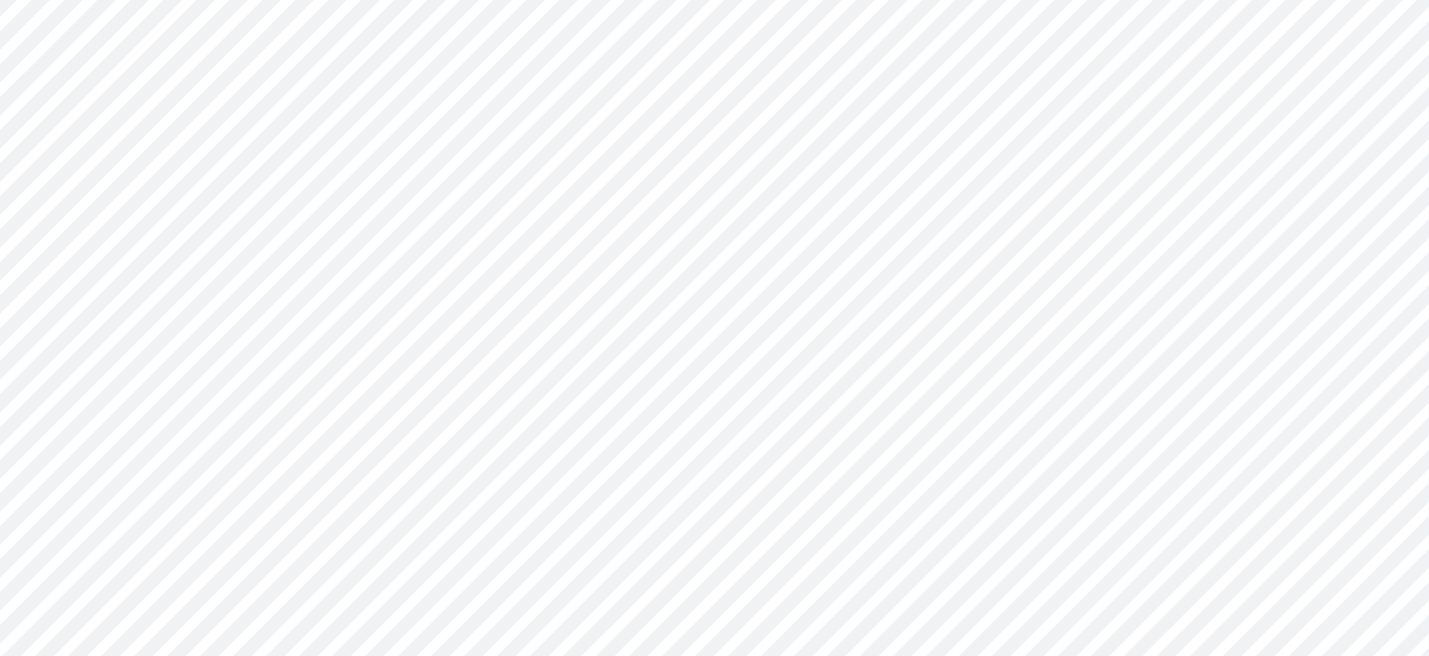scroll, scrollTop: 0, scrollLeft: 0, axis: both 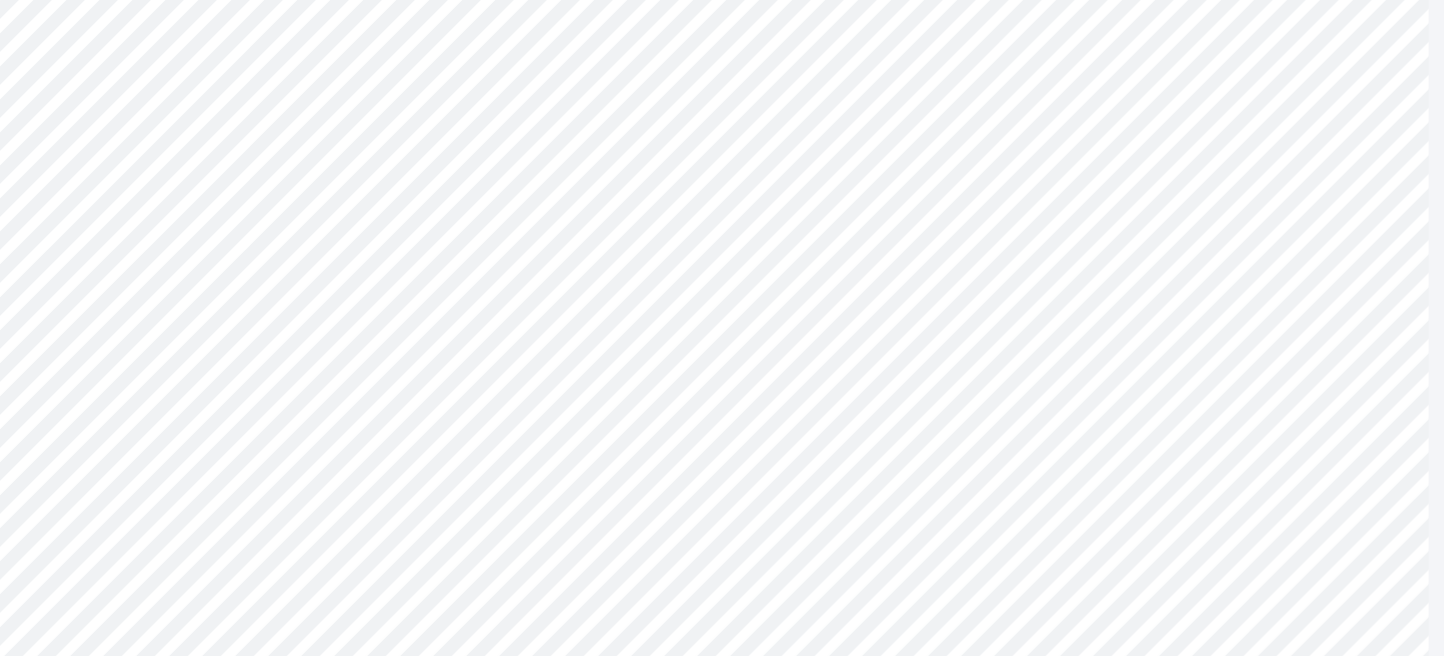 click on "**********" at bounding box center [714, 1927] 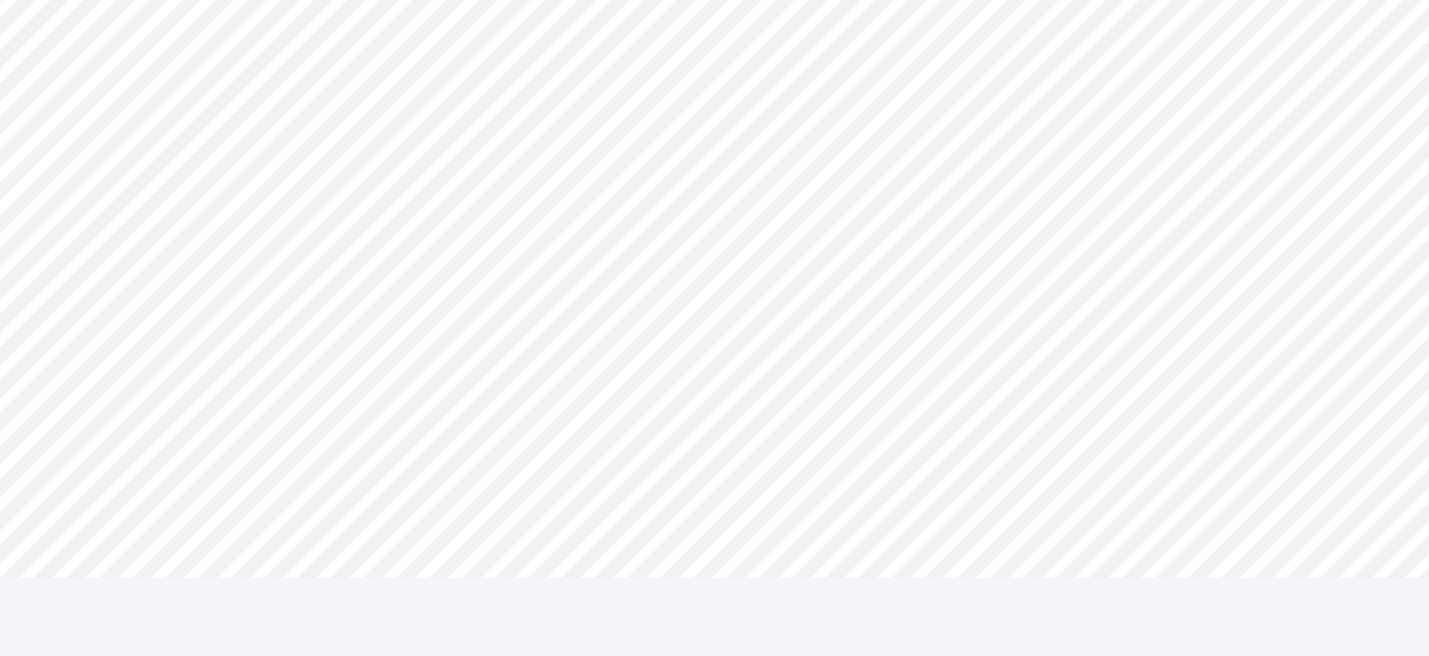 scroll, scrollTop: 71, scrollLeft: 0, axis: vertical 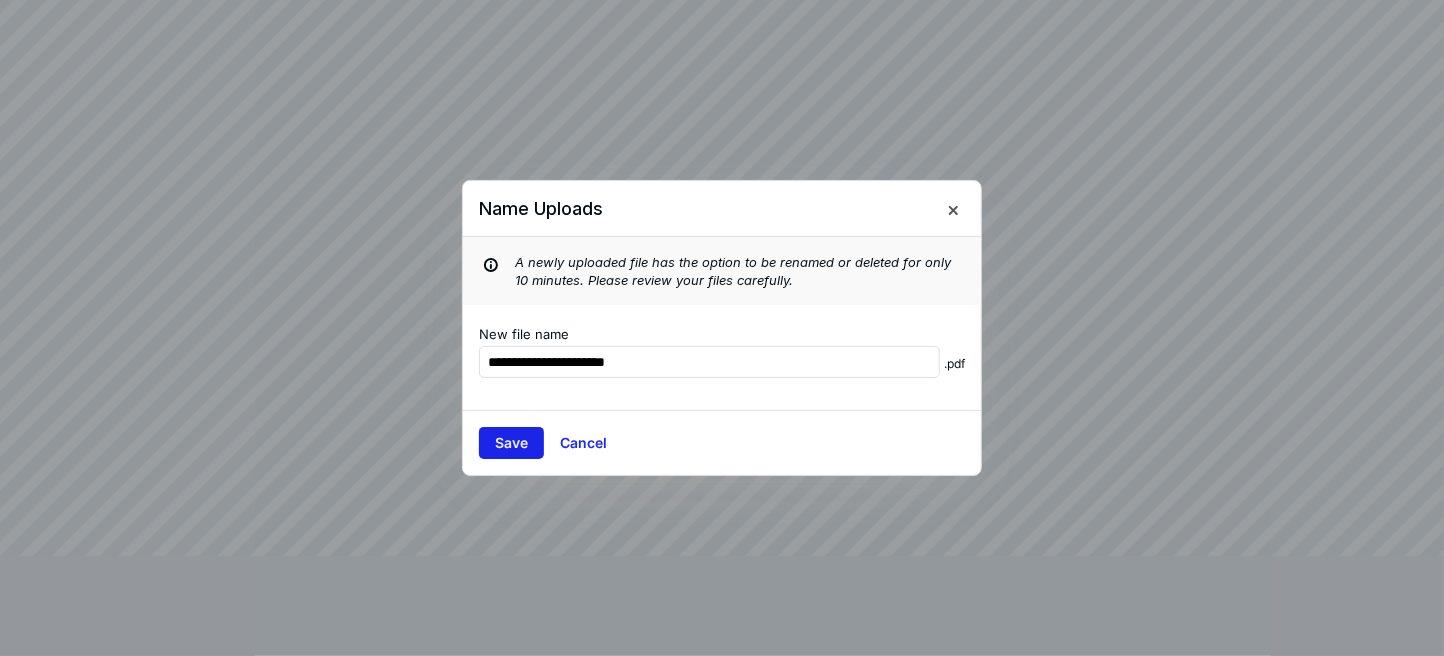 click on "Save" at bounding box center [511, 443] 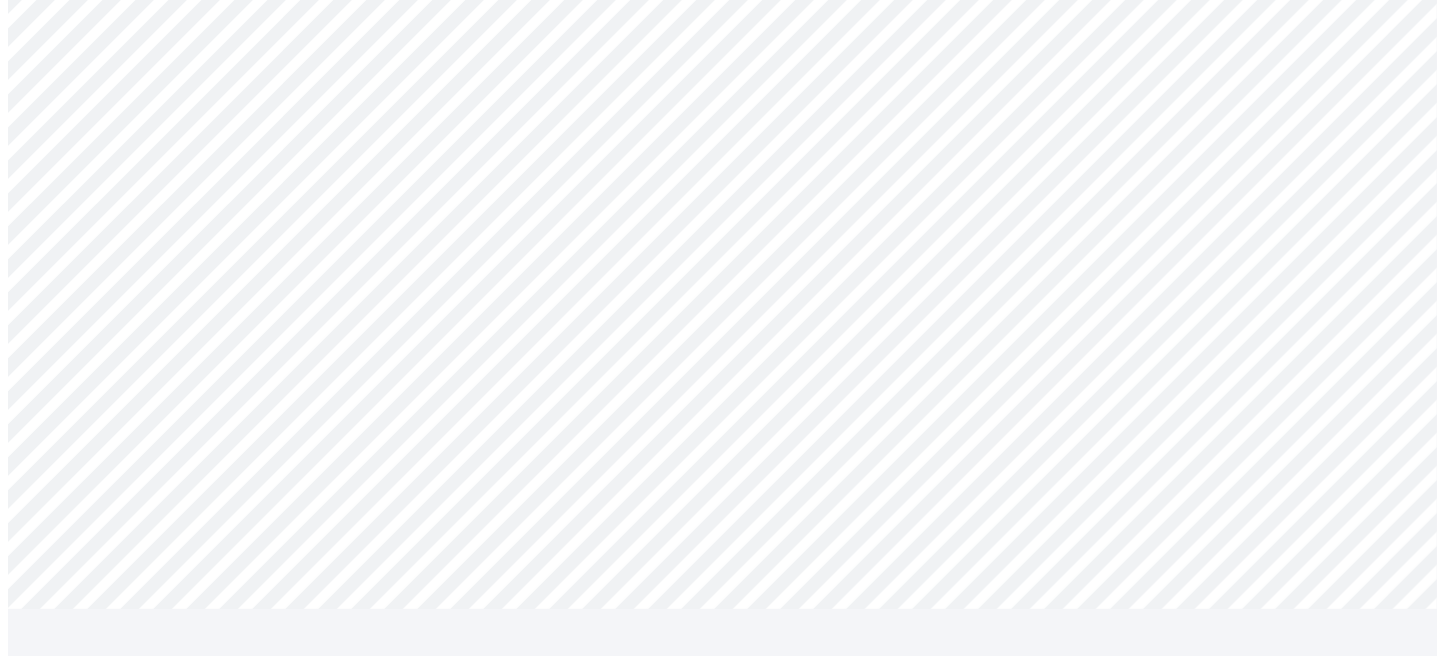 scroll, scrollTop: 0, scrollLeft: 0, axis: both 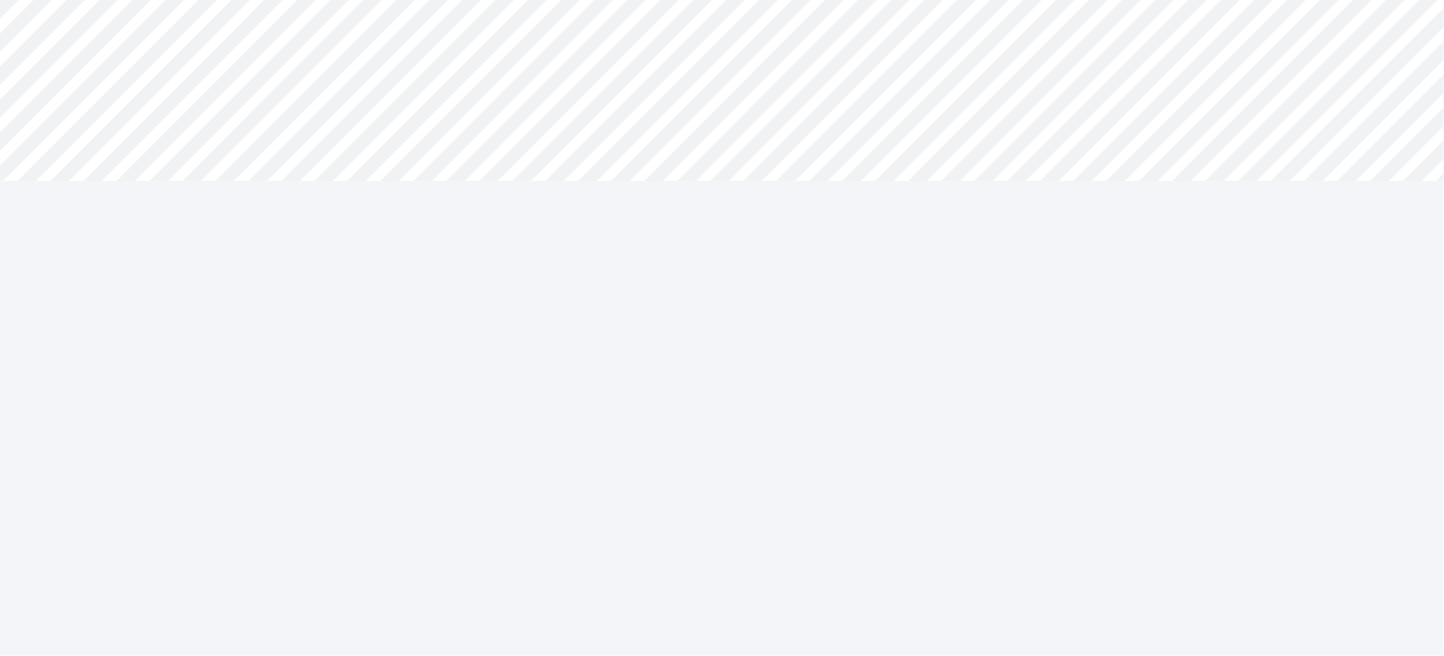 click on "**********" at bounding box center (722, 328) 